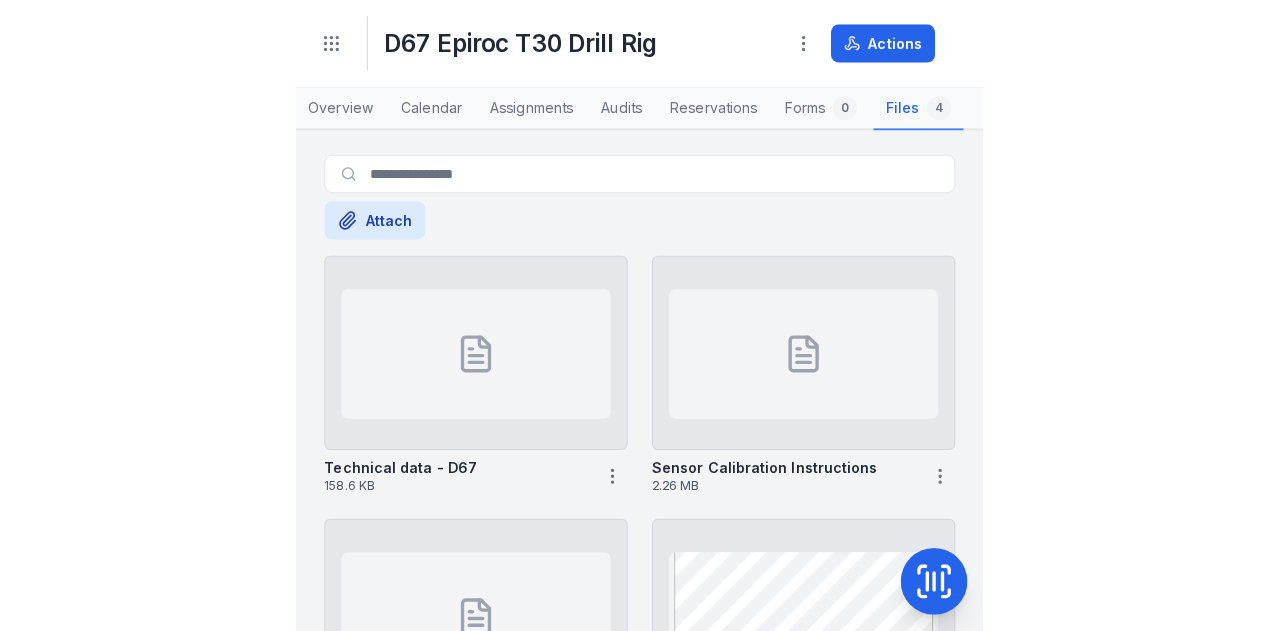 scroll, scrollTop: 0, scrollLeft: 0, axis: both 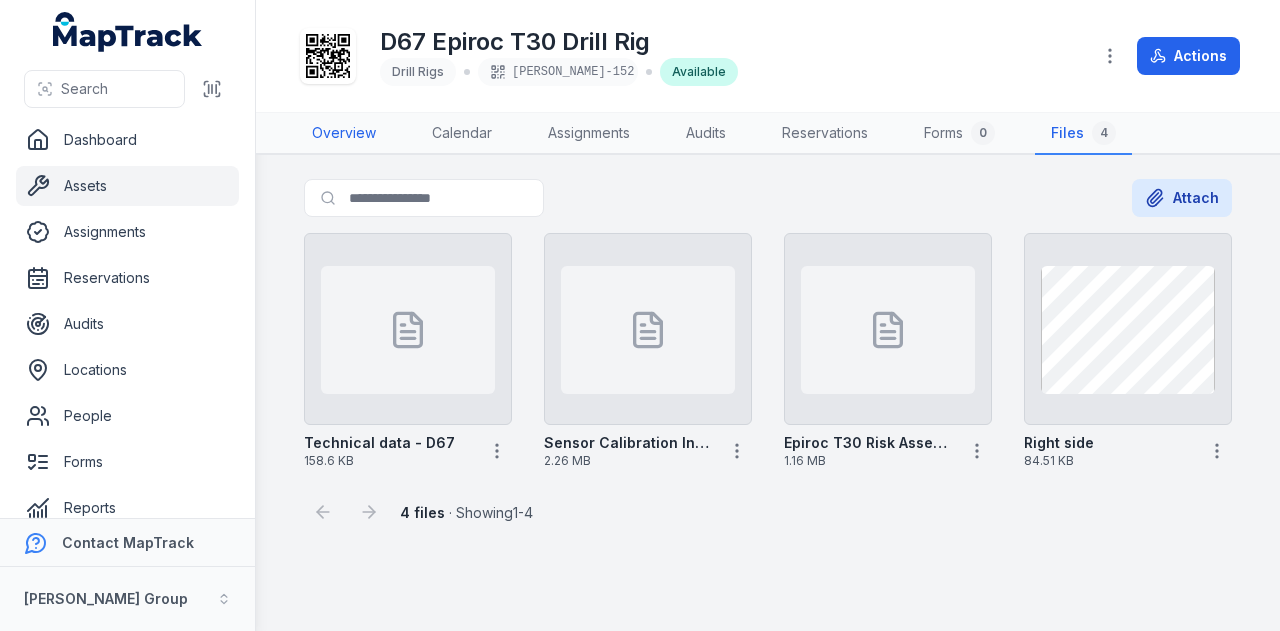 click on "Overview" at bounding box center [344, 134] 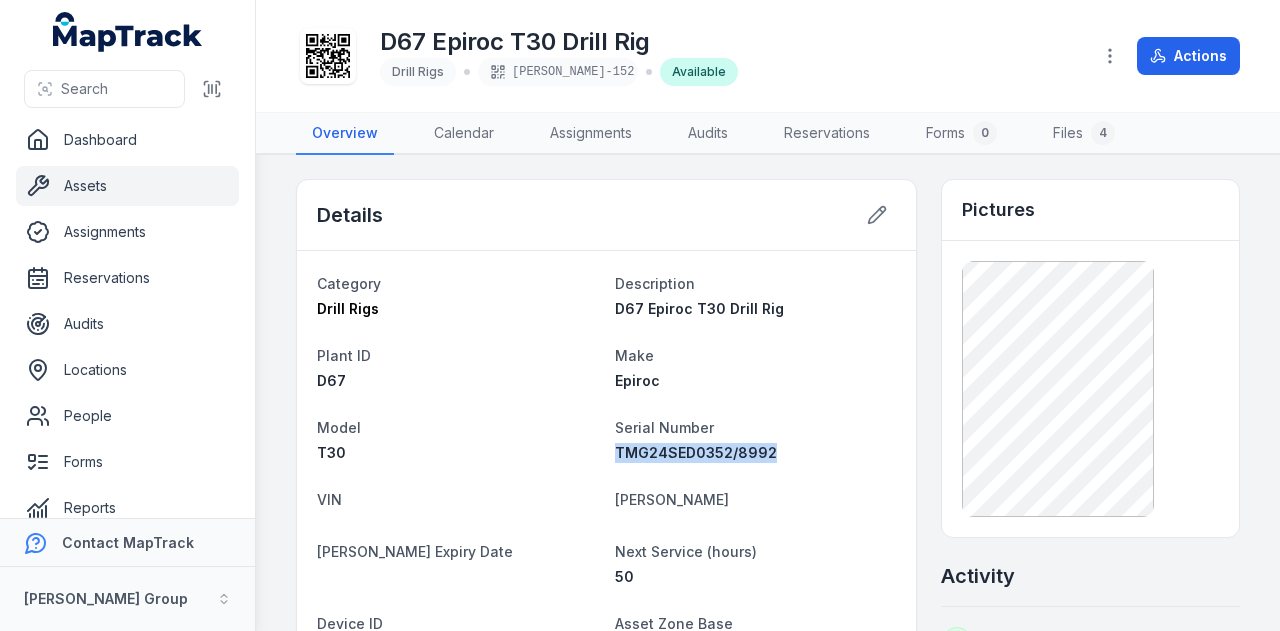 drag, startPoint x: 778, startPoint y: 453, endPoint x: 613, endPoint y: 462, distance: 165.24527 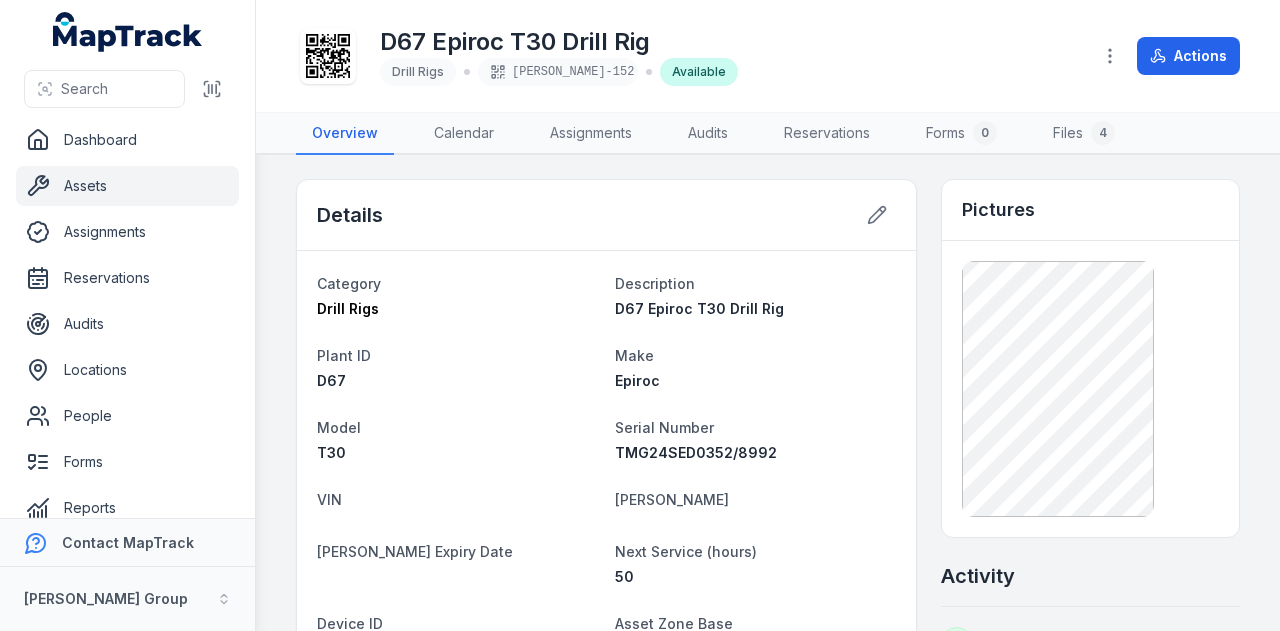 click on "Make" at bounding box center [756, 355] 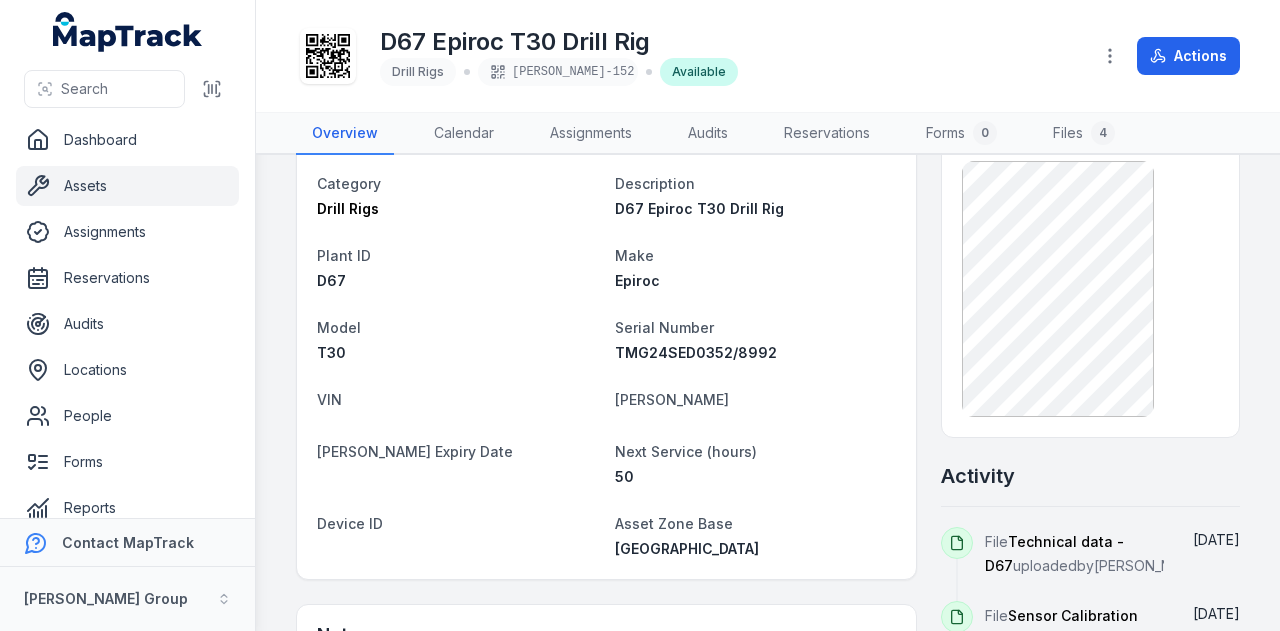 scroll, scrollTop: 0, scrollLeft: 0, axis: both 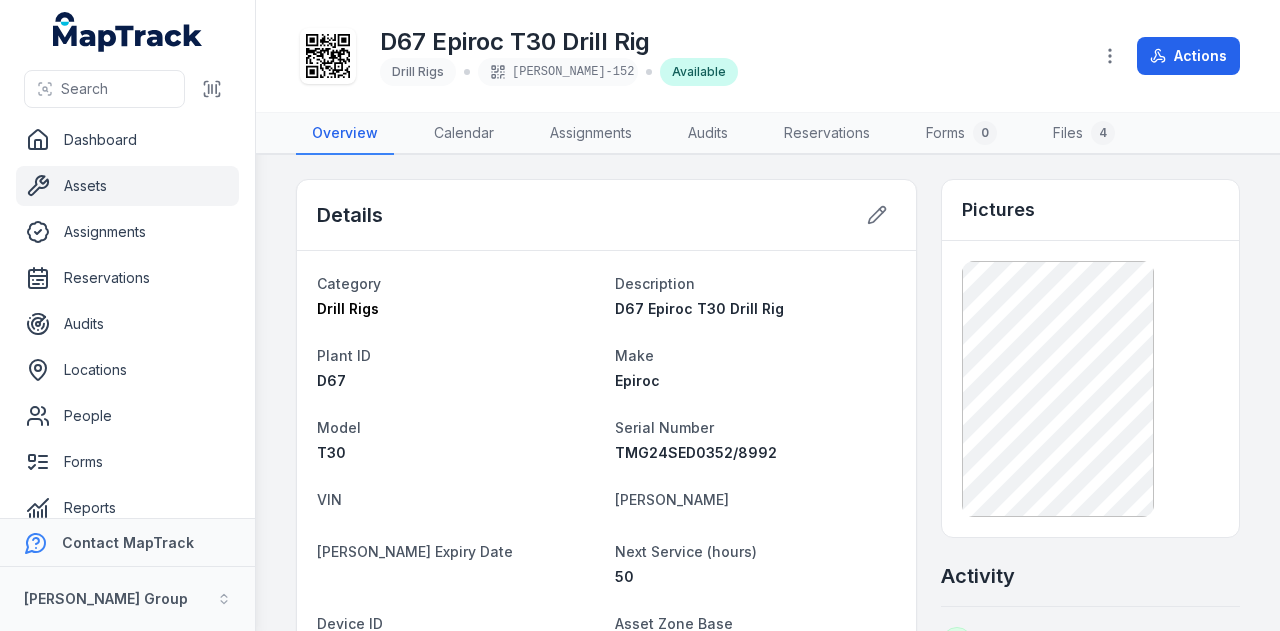 click on "Assets" at bounding box center (127, 186) 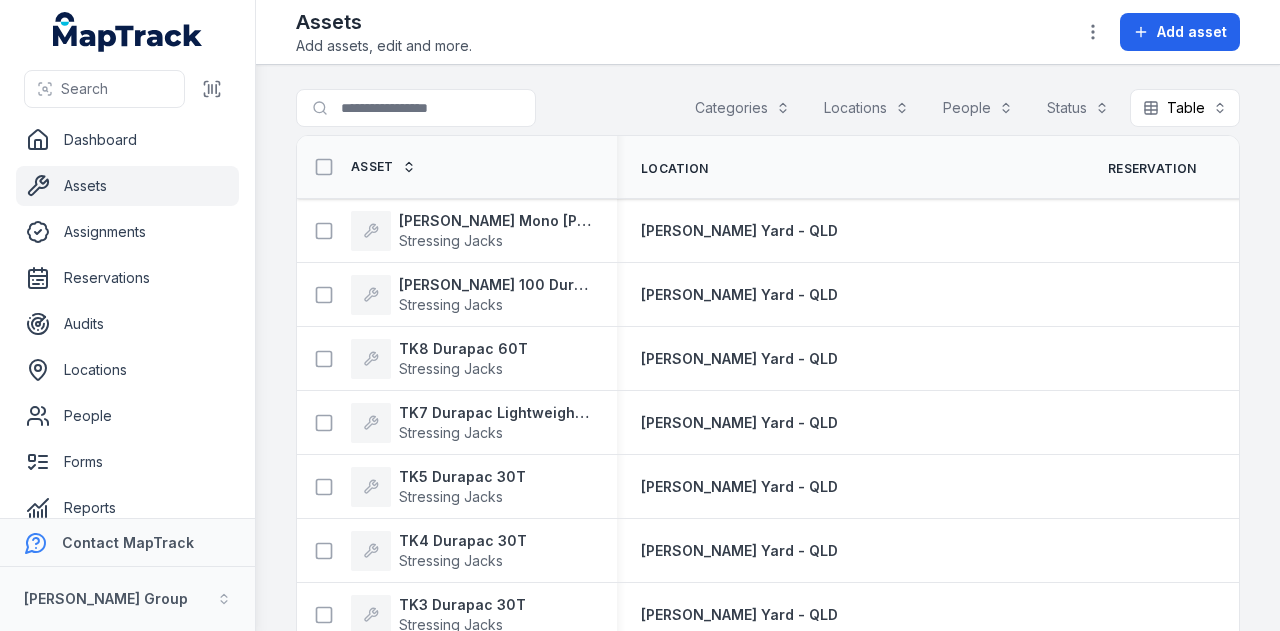 scroll, scrollTop: 0, scrollLeft: 0, axis: both 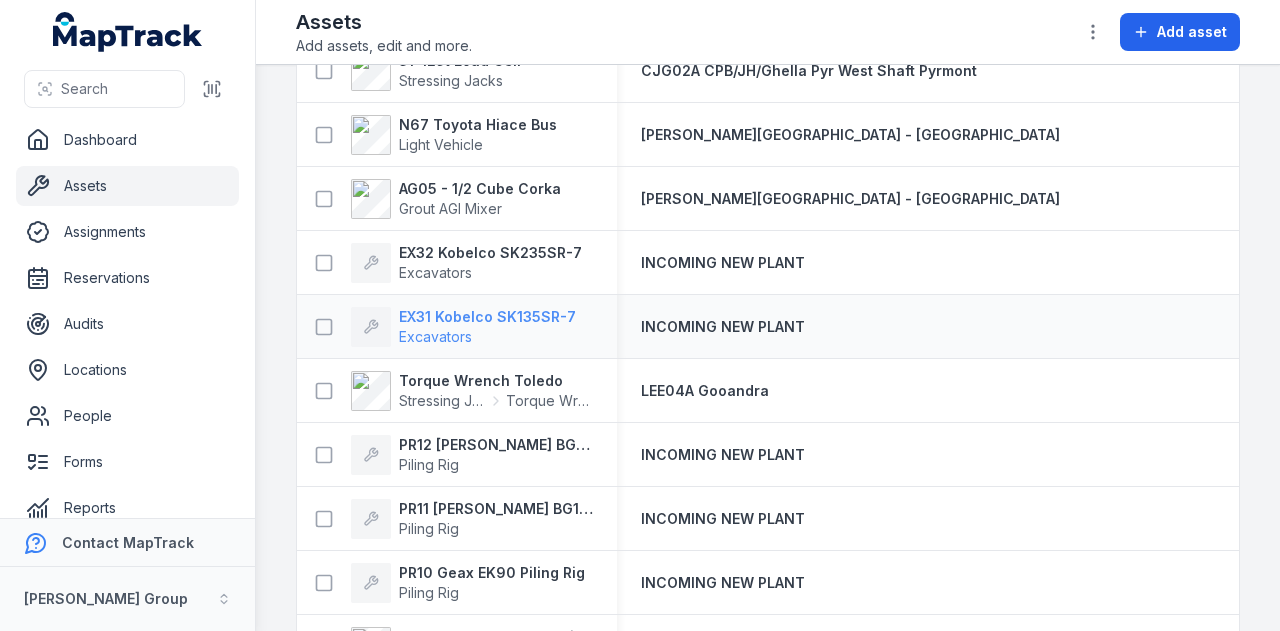 click on "EX31 Kobelco SK135SR-7" at bounding box center (487, 317) 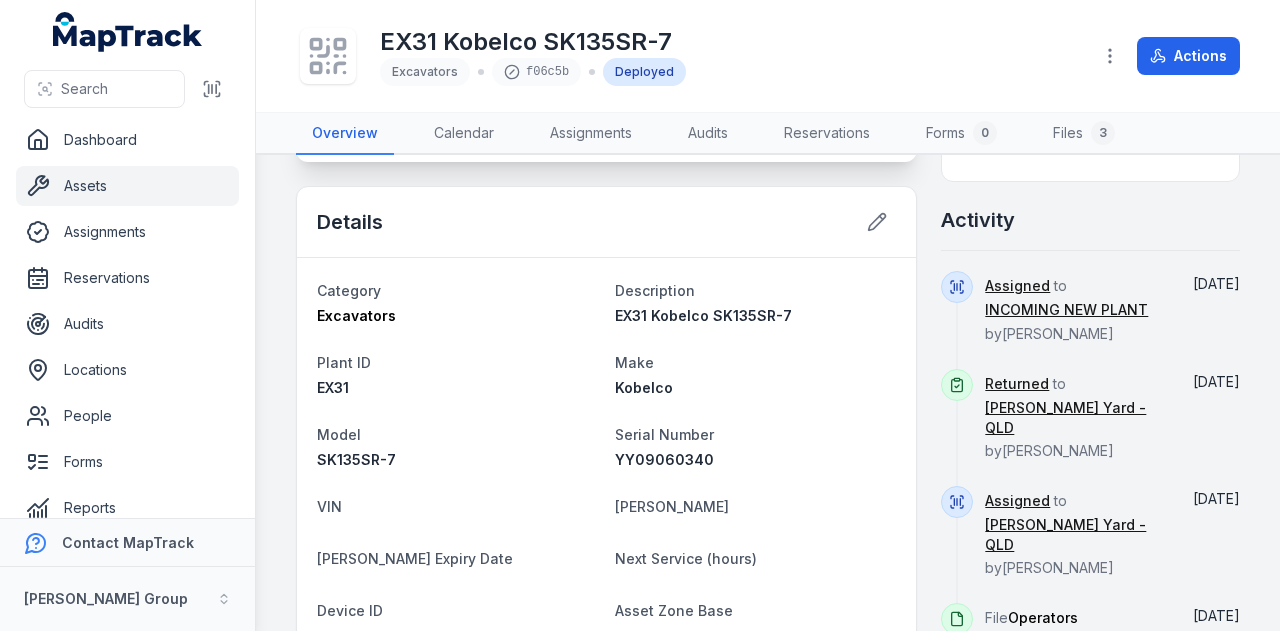 scroll, scrollTop: 500, scrollLeft: 0, axis: vertical 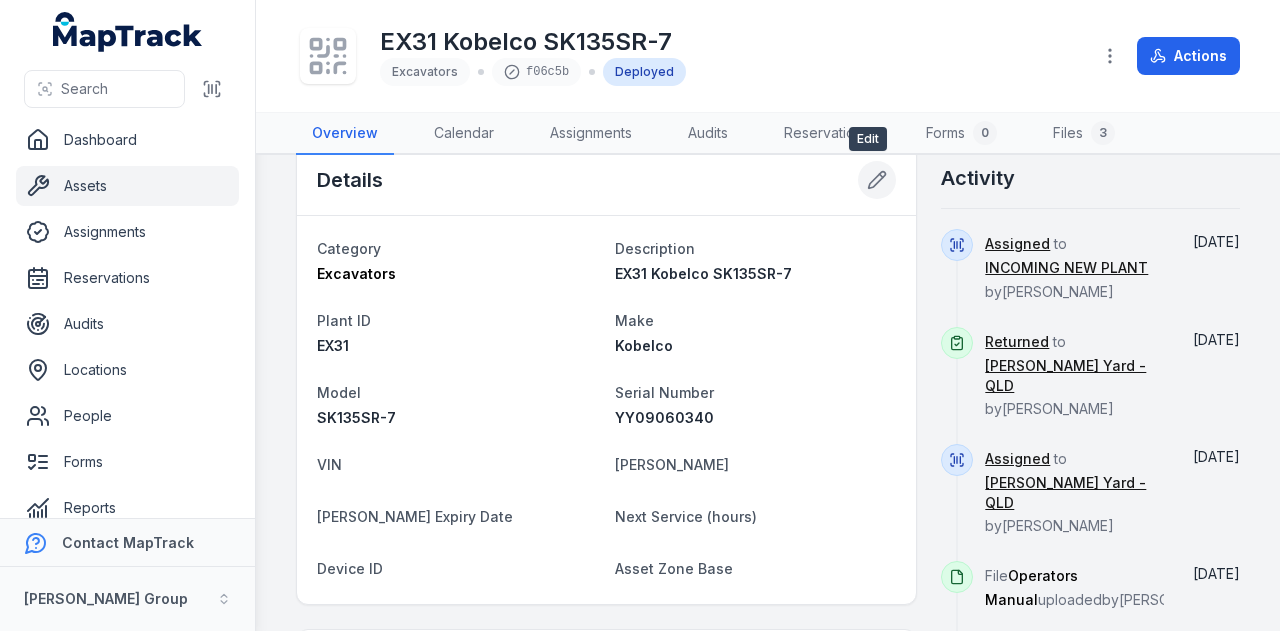 click 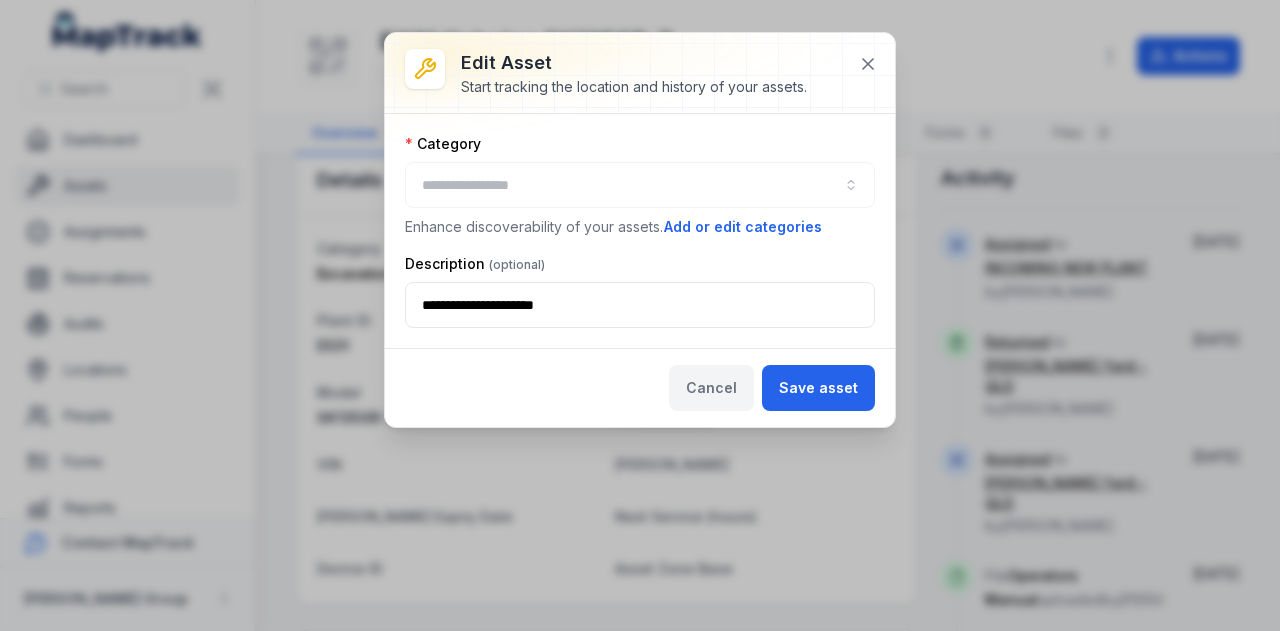 type on "**********" 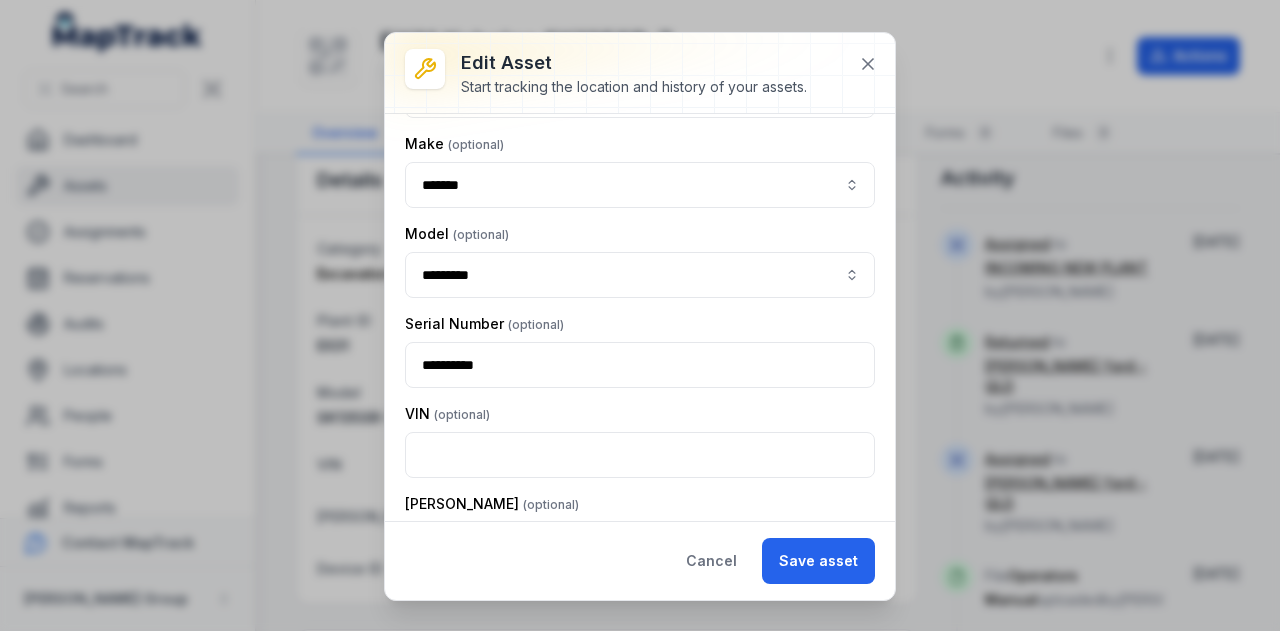 scroll, scrollTop: 400, scrollLeft: 0, axis: vertical 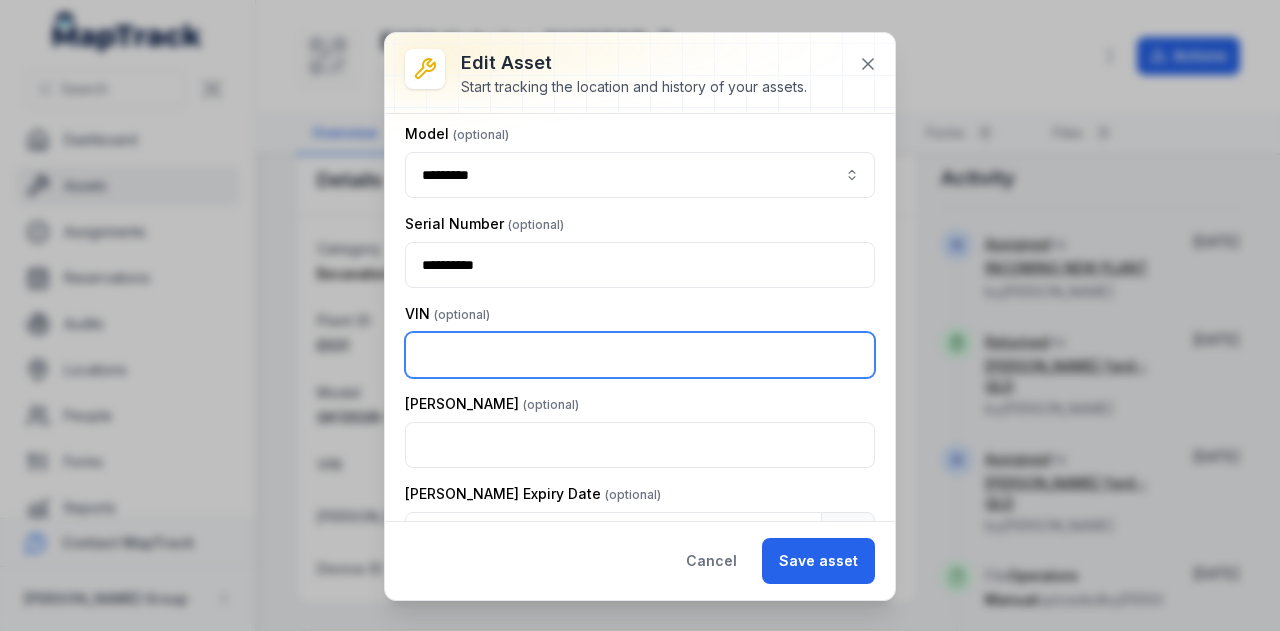click at bounding box center (640, 355) 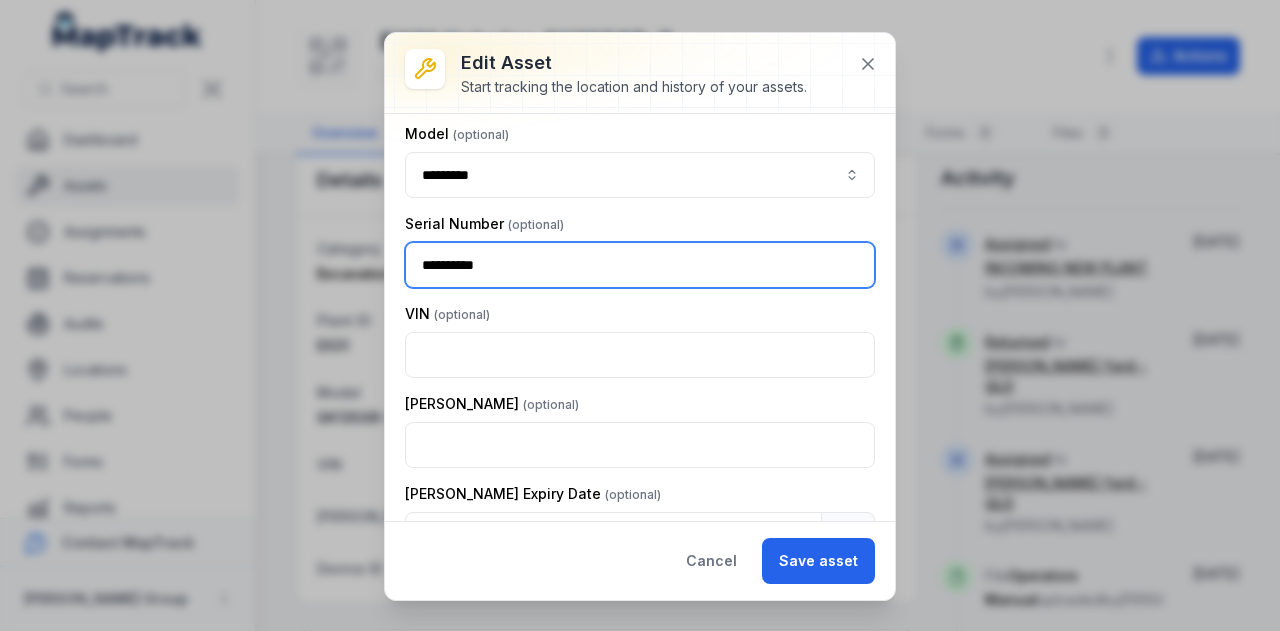 drag, startPoint x: 559, startPoint y: 266, endPoint x: 400, endPoint y: 263, distance: 159.0283 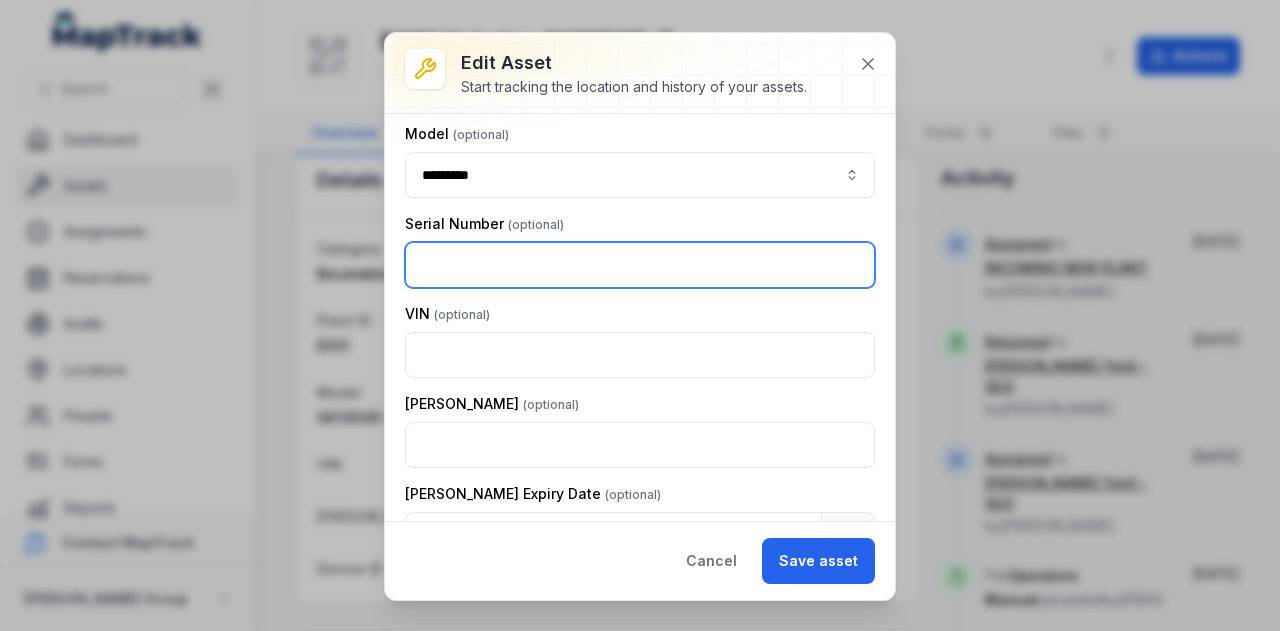 type 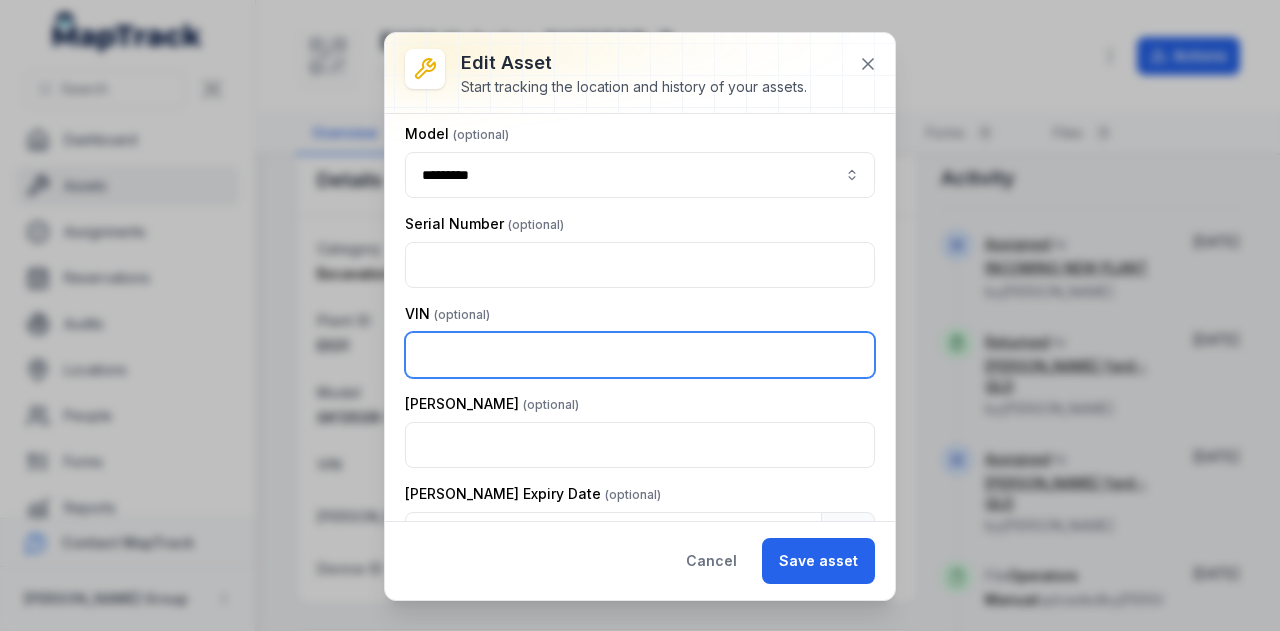 click at bounding box center (640, 355) 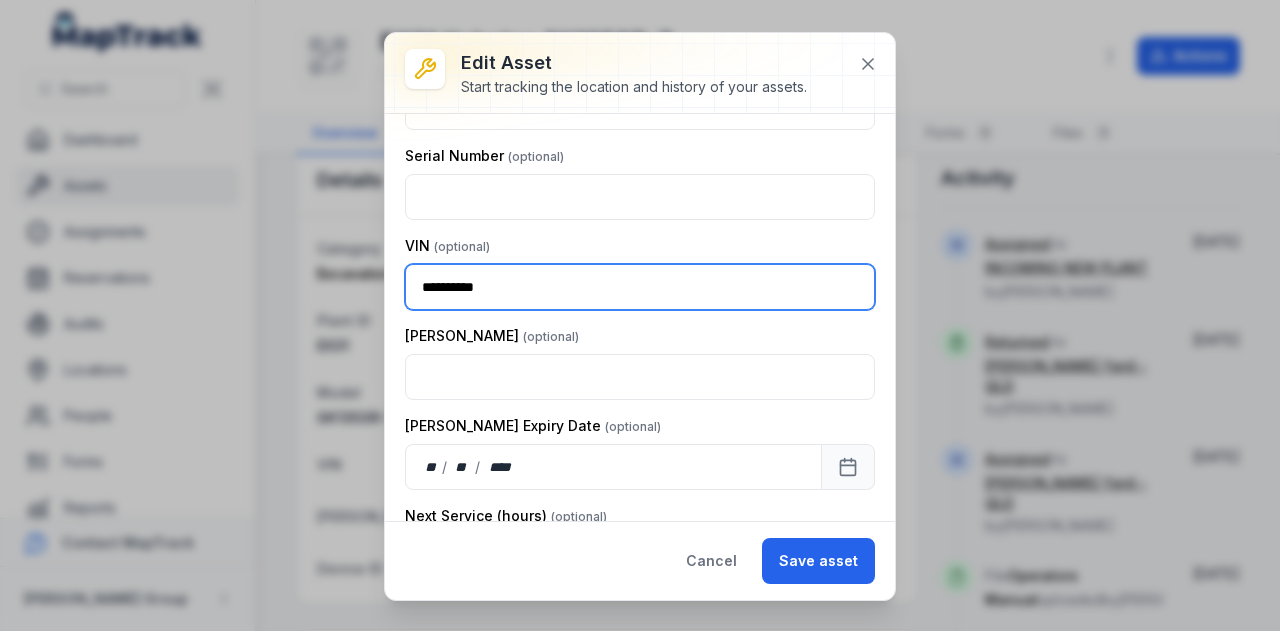 scroll, scrollTop: 500, scrollLeft: 0, axis: vertical 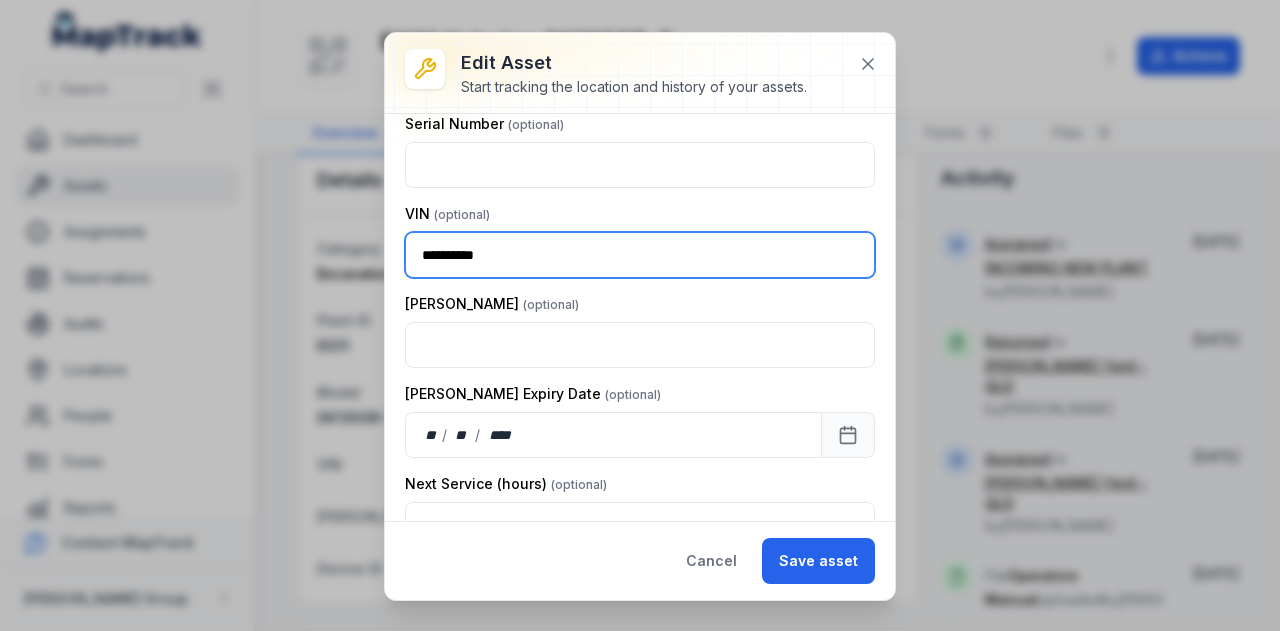type on "**********" 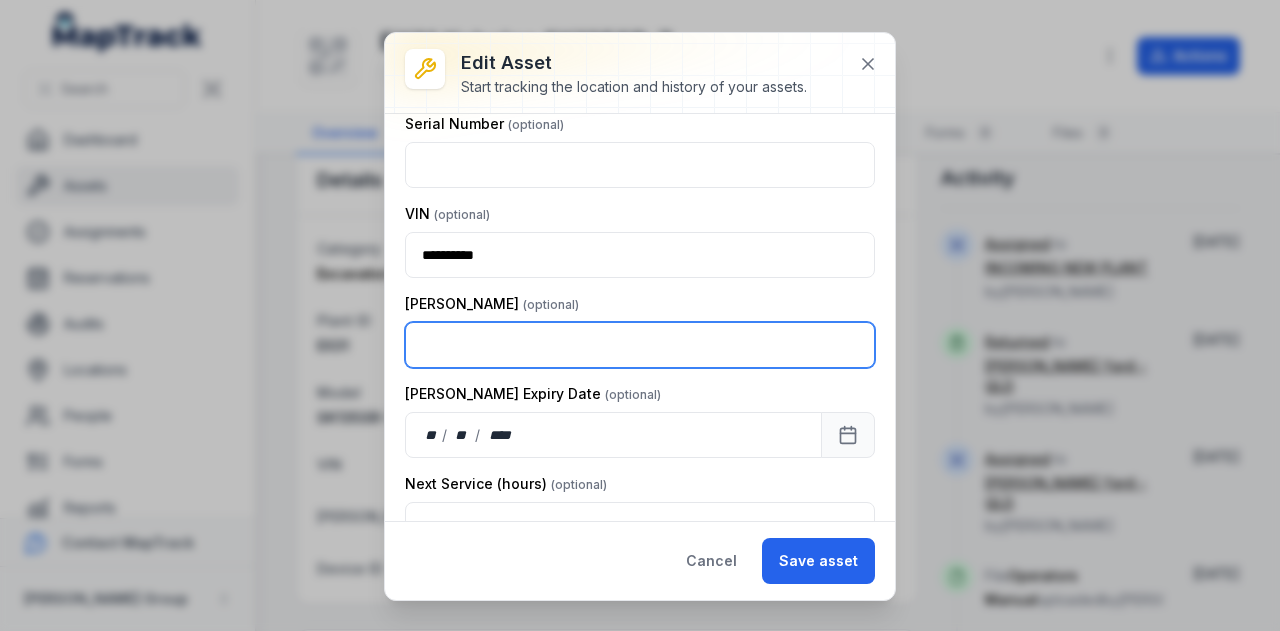 click at bounding box center [640, 345] 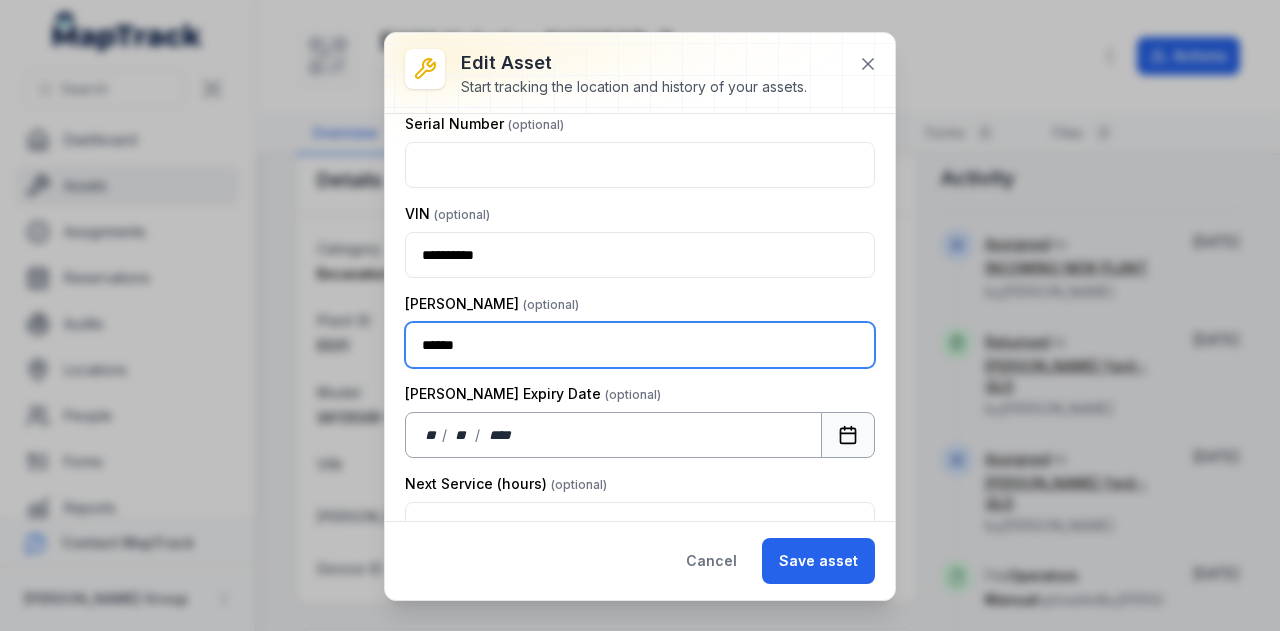 type on "******" 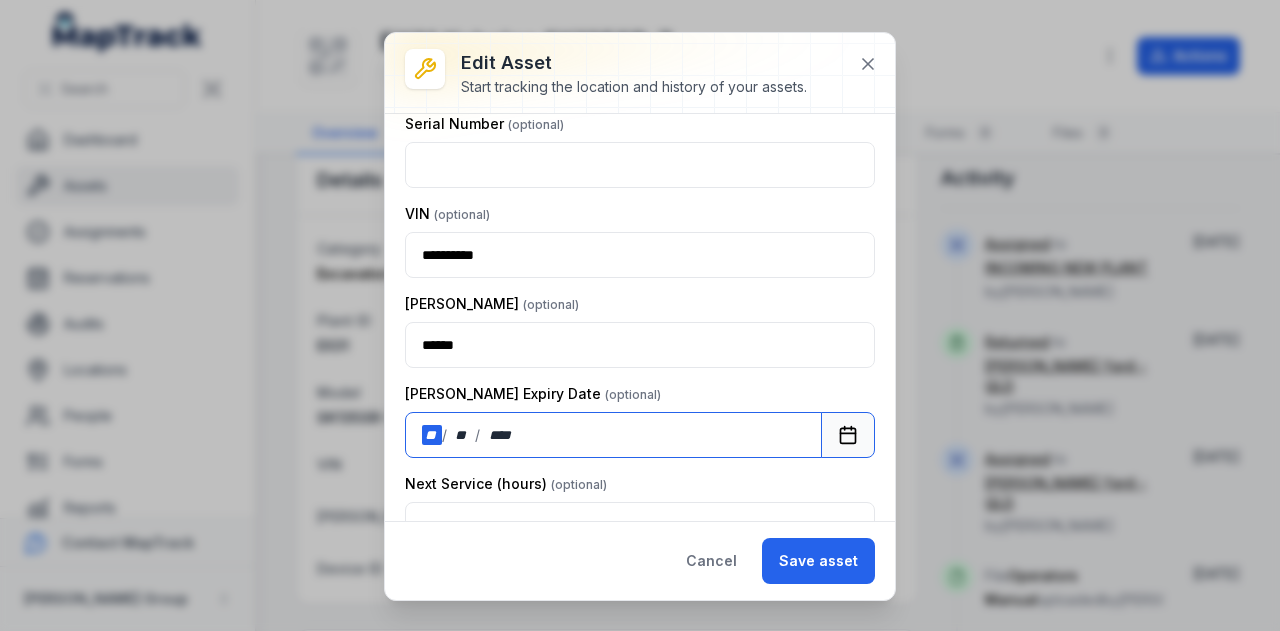 click on "** / ** / ****" at bounding box center (613, 435) 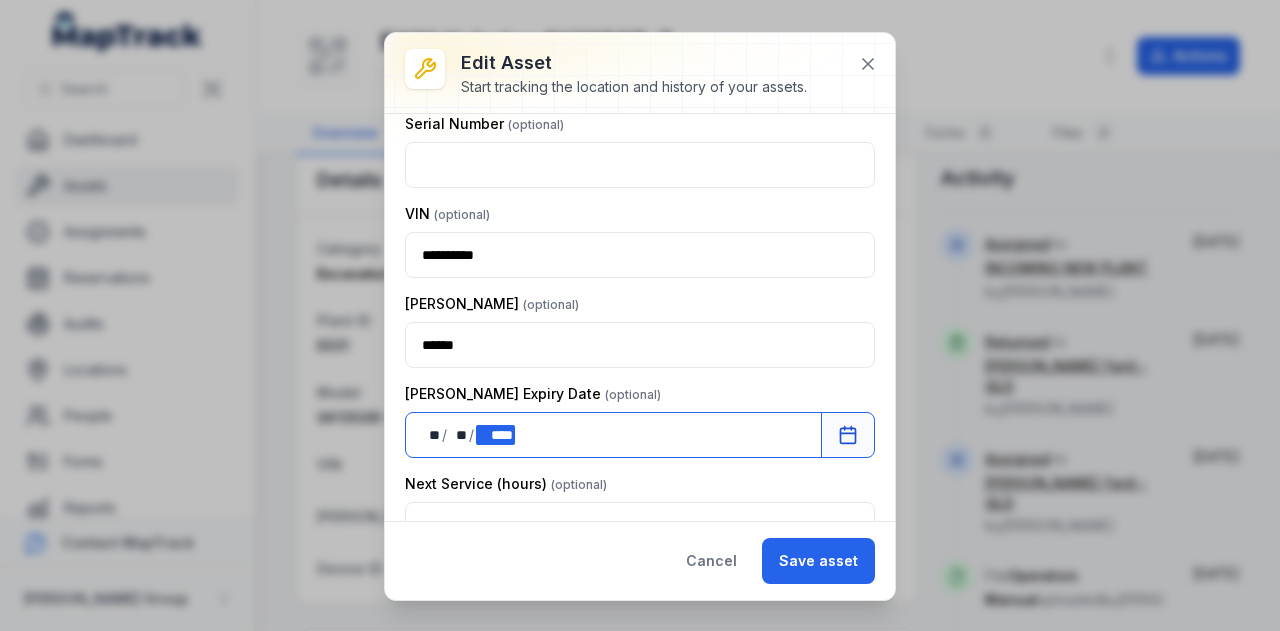 scroll, scrollTop: 600, scrollLeft: 0, axis: vertical 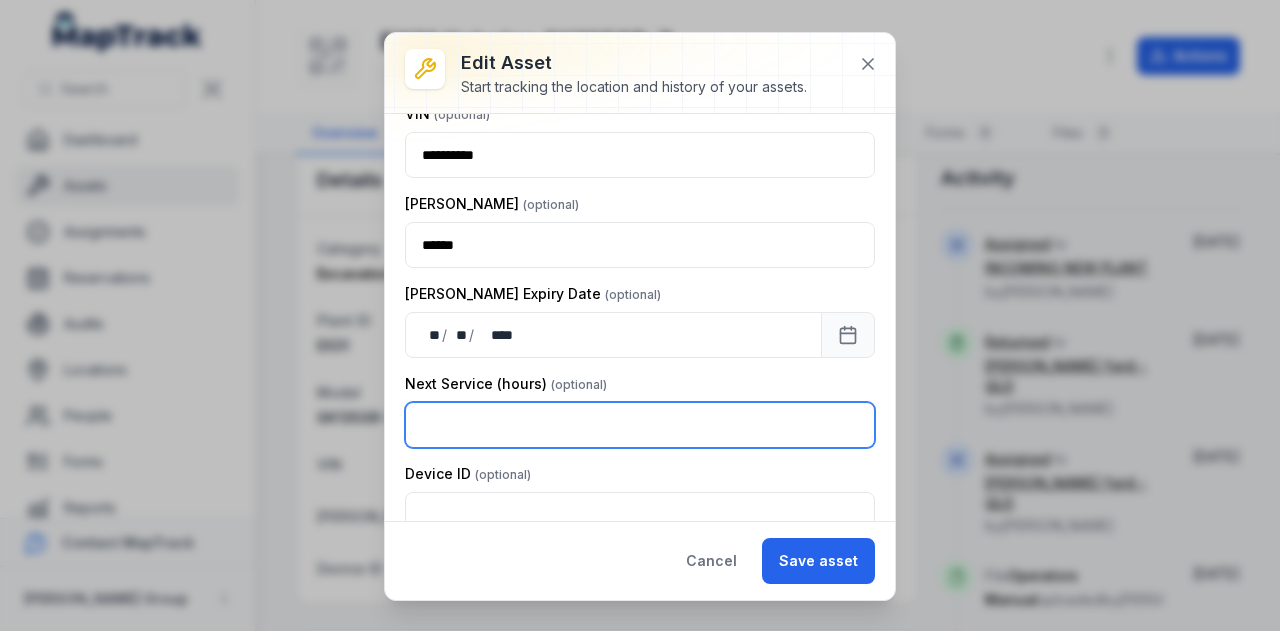click at bounding box center [640, 425] 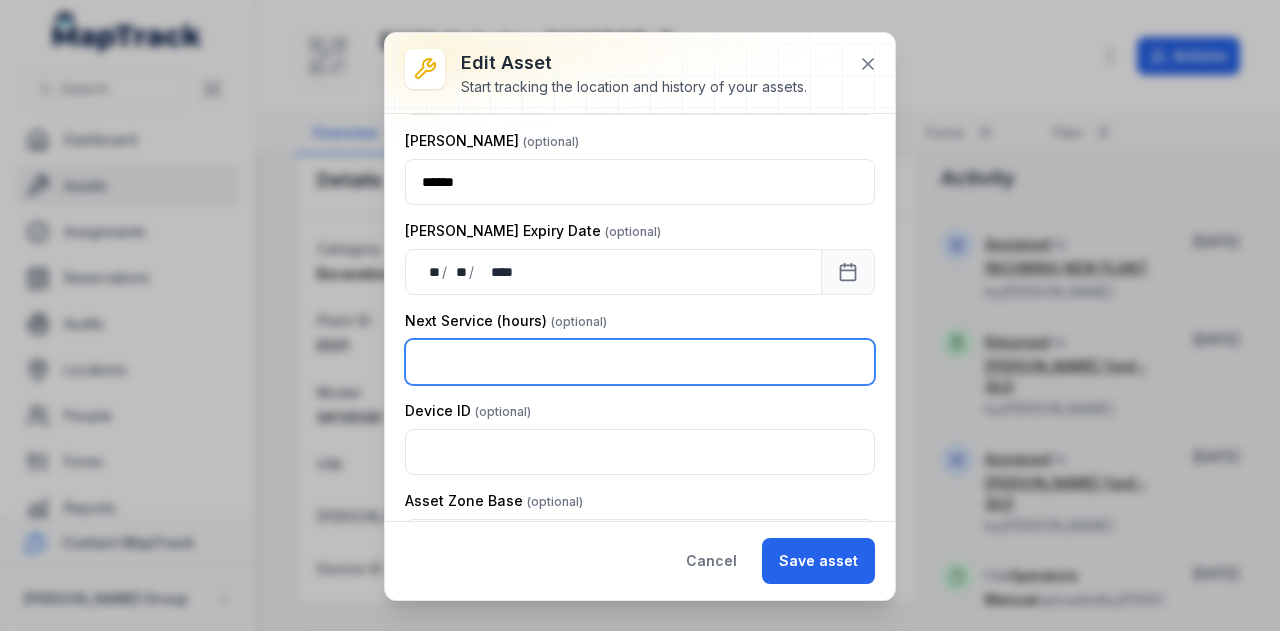 scroll, scrollTop: 716, scrollLeft: 0, axis: vertical 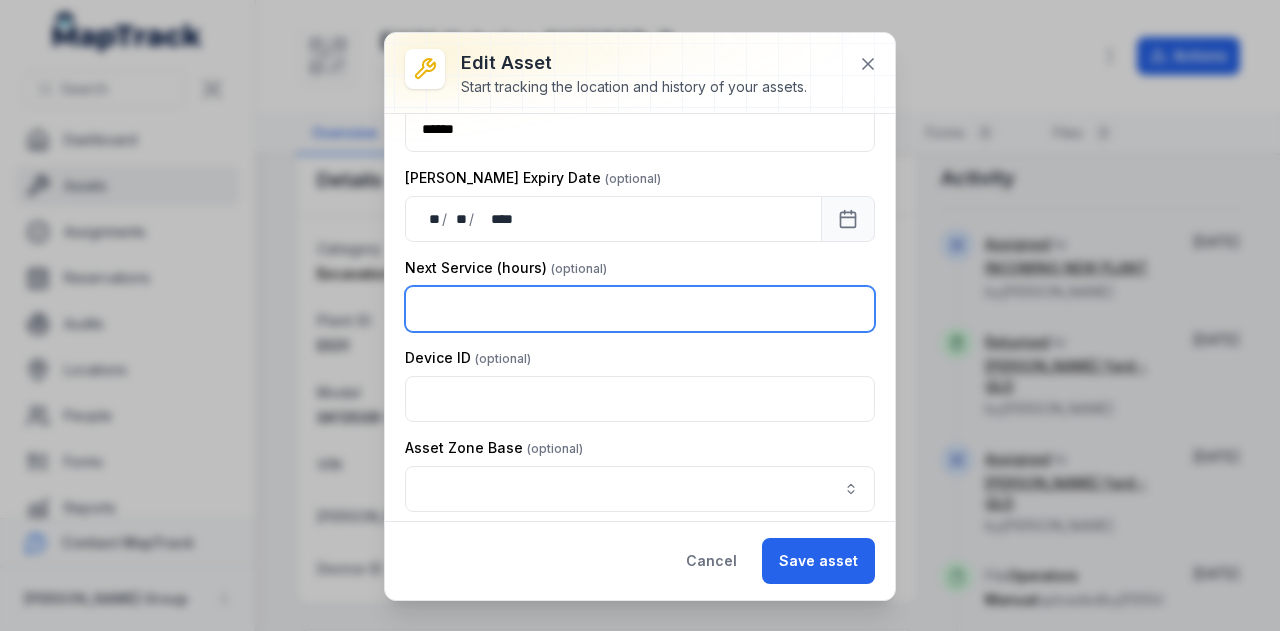 type on "**" 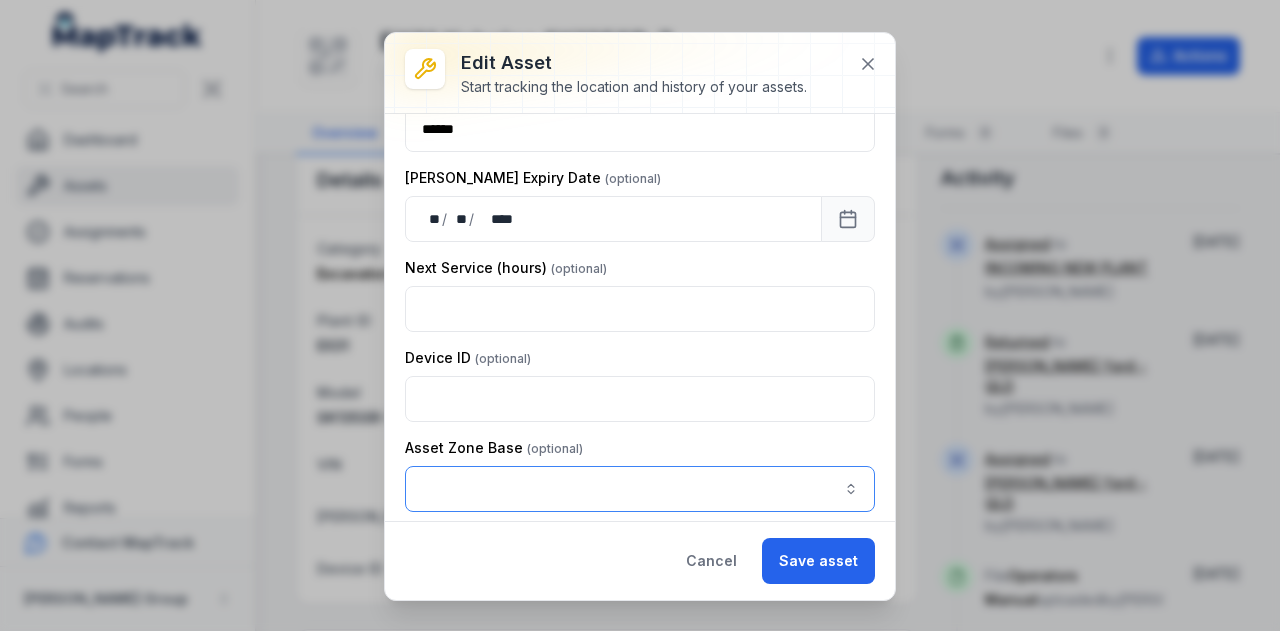 click at bounding box center [640, 489] 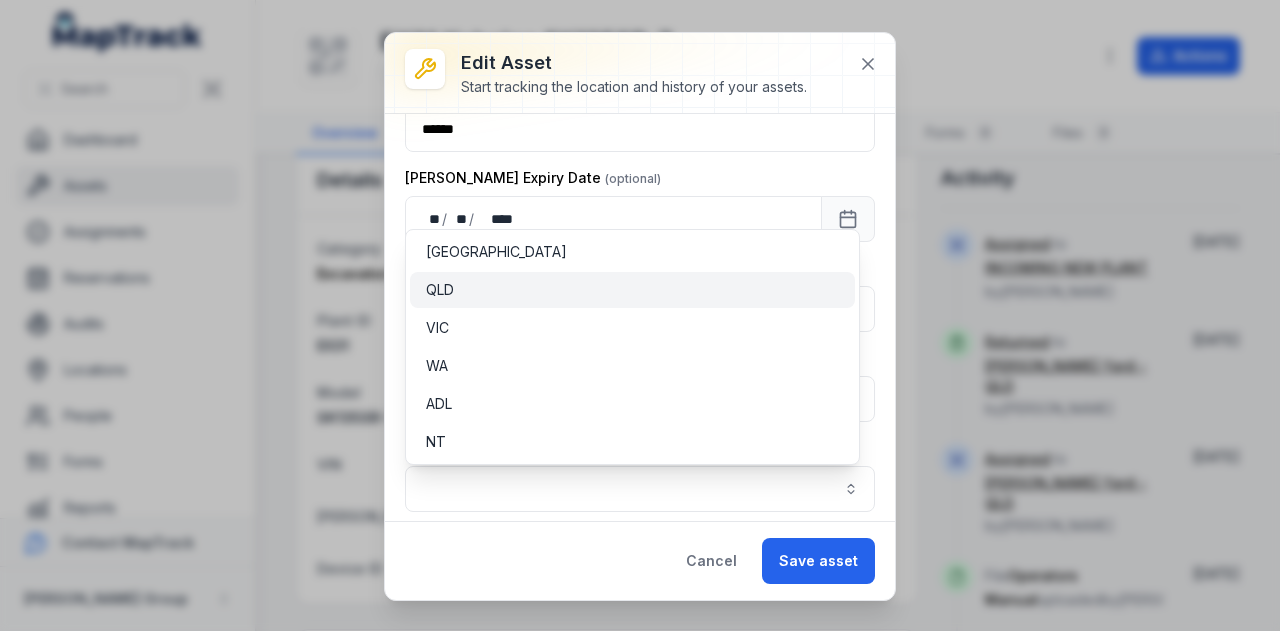 click on "QLD" at bounding box center [632, 290] 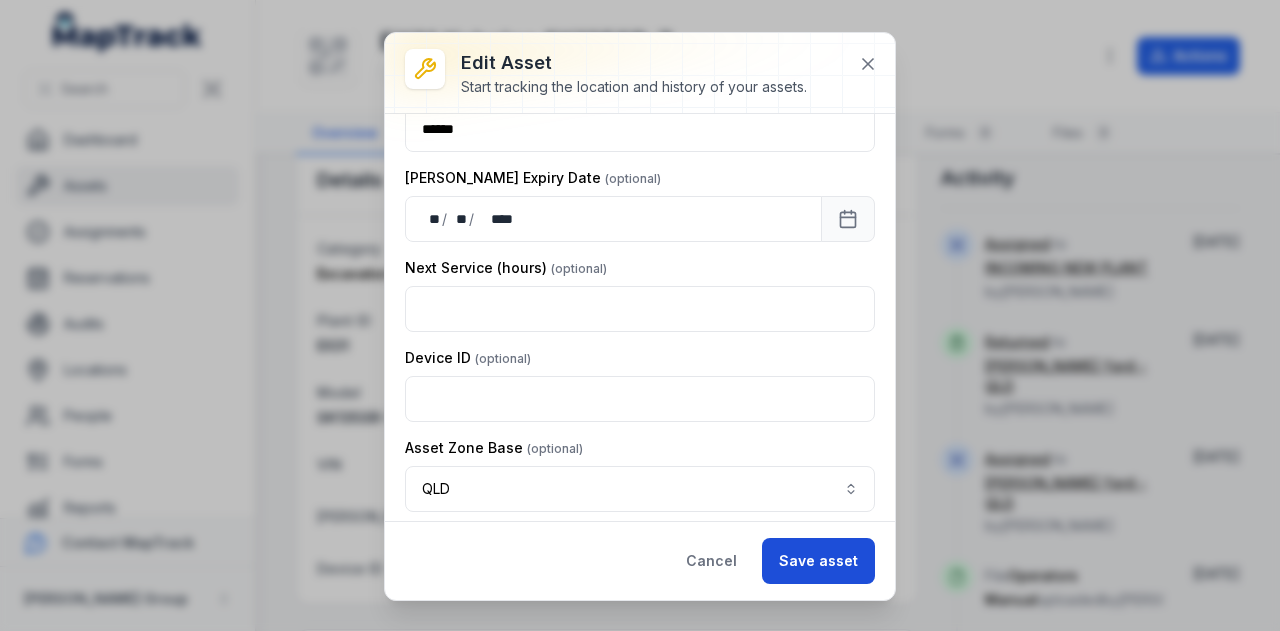 click on "Save asset" at bounding box center (818, 561) 